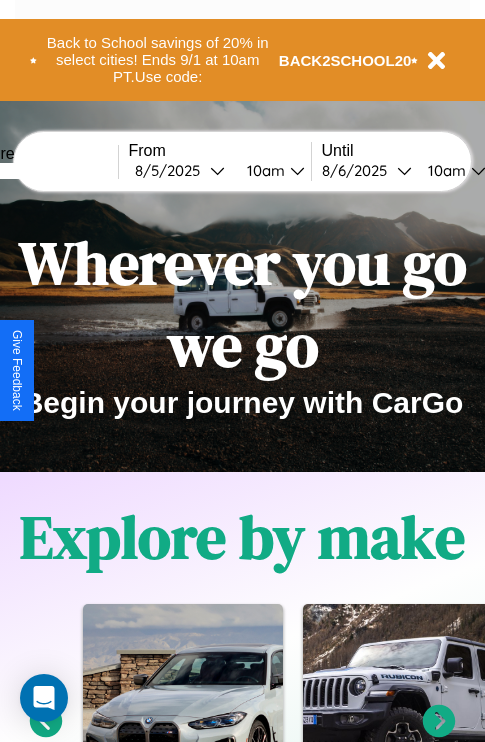 scroll, scrollTop: 0, scrollLeft: 0, axis: both 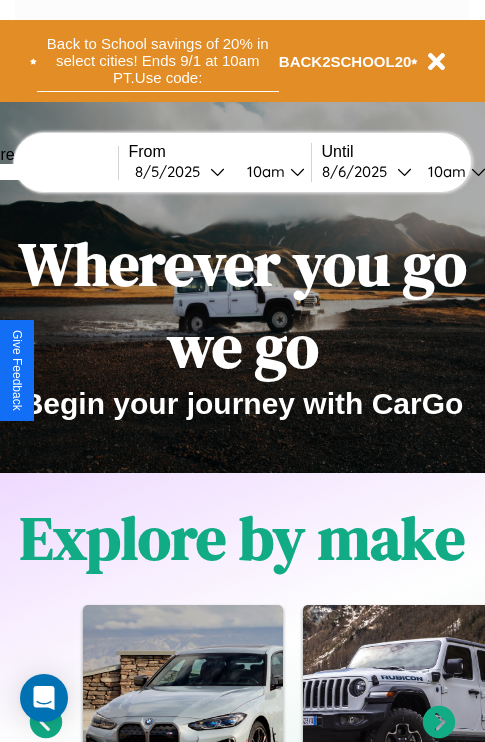 click on "Back to School savings of 20% in select cities! Ends 9/1 at 10am PT.  Use code:" at bounding box center [158, 61] 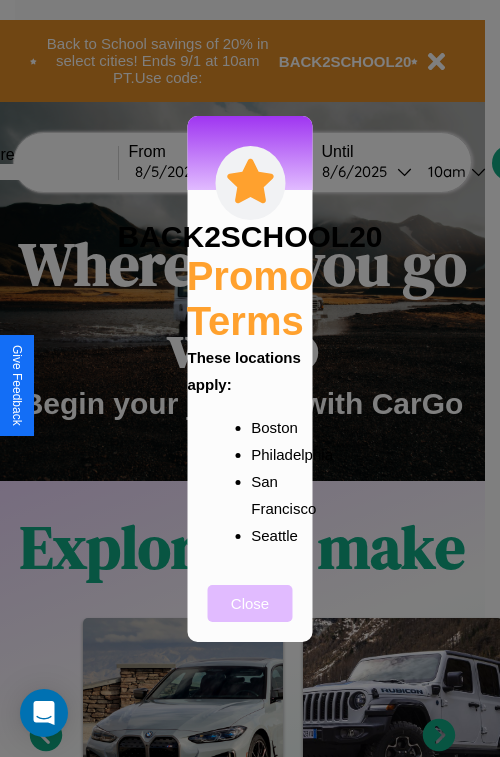 click on "Close" at bounding box center [250, 603] 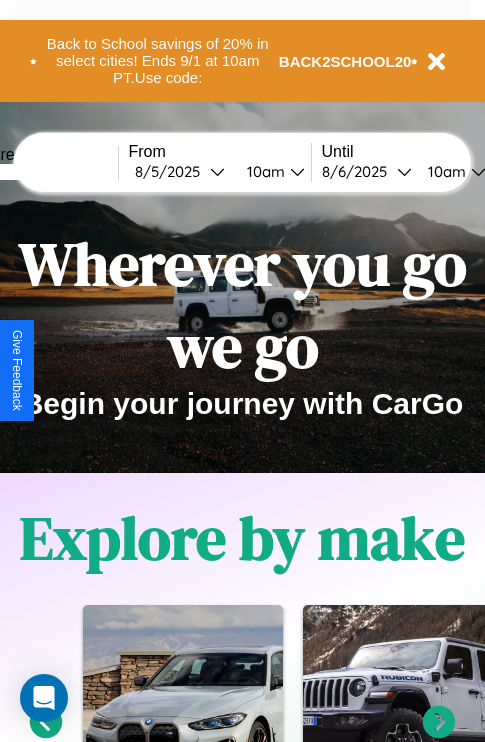 click at bounding box center [43, 172] 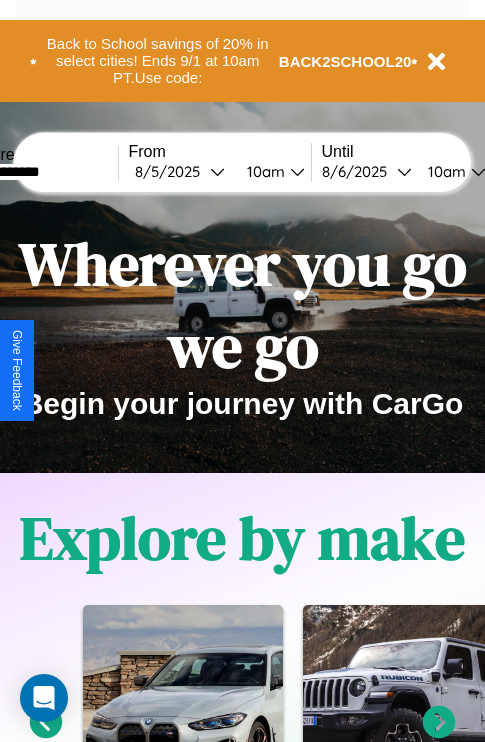 type on "**********" 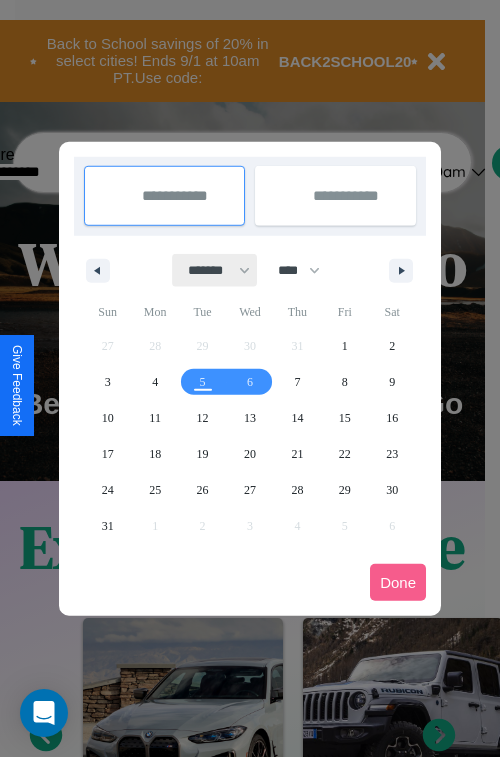 click on "******* ******** ***** ***** *** **** **** ****** ********* ******* ******** ********" at bounding box center (215, 270) 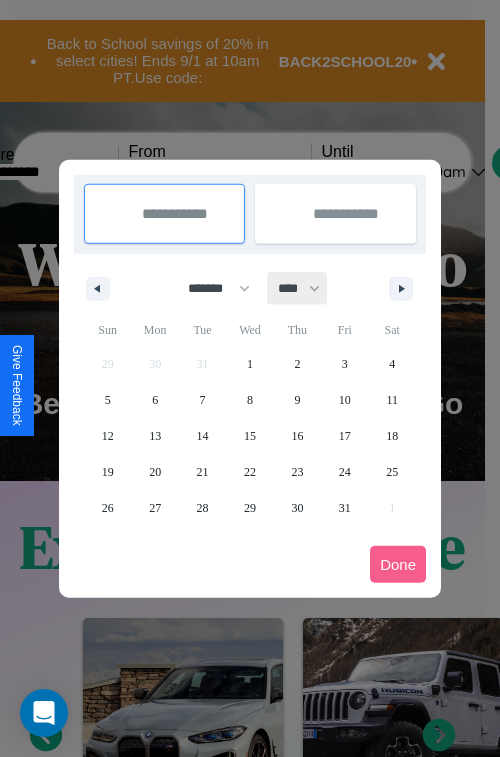 click on "**** **** **** **** **** **** **** **** **** **** **** **** **** **** **** **** **** **** **** **** **** **** **** **** **** **** **** **** **** **** **** **** **** **** **** **** **** **** **** **** **** **** **** **** **** **** **** **** **** **** **** **** **** **** **** **** **** **** **** **** **** **** **** **** **** **** **** **** **** **** **** **** **** **** **** **** **** **** **** **** **** **** **** **** **** **** **** **** **** **** **** **** **** **** **** **** **** **** **** **** **** **** **** **** **** **** **** **** **** **** **** **** **** **** **** **** **** **** **** **** ****" at bounding box center [298, 288] 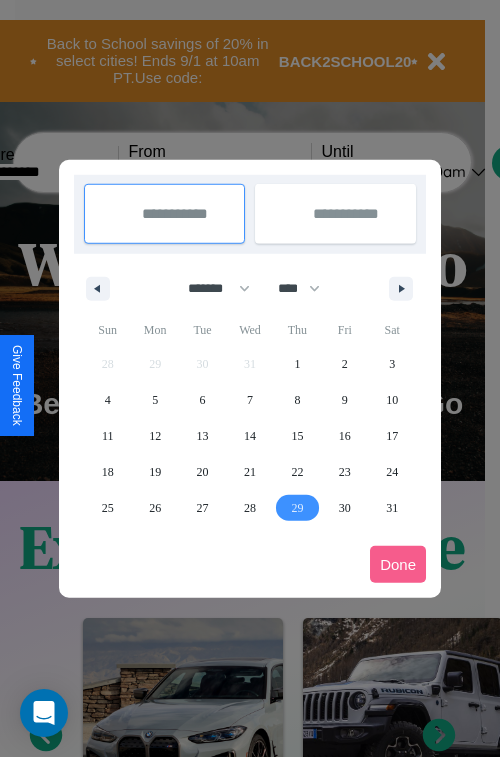 click on "29" at bounding box center (297, 508) 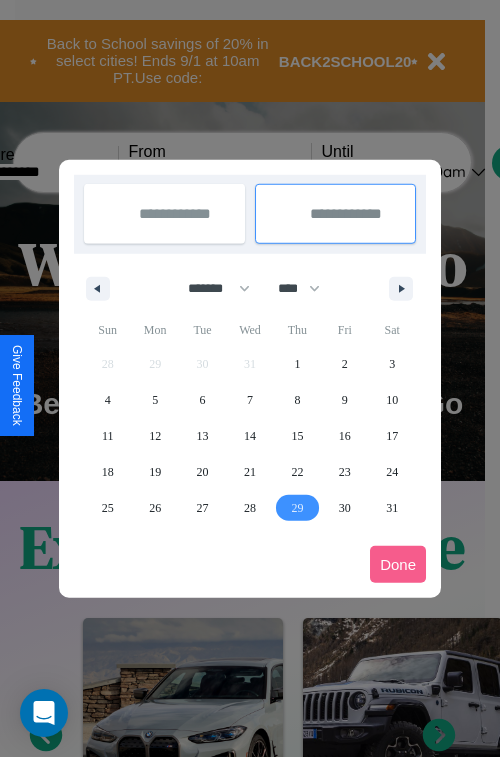 type on "**********" 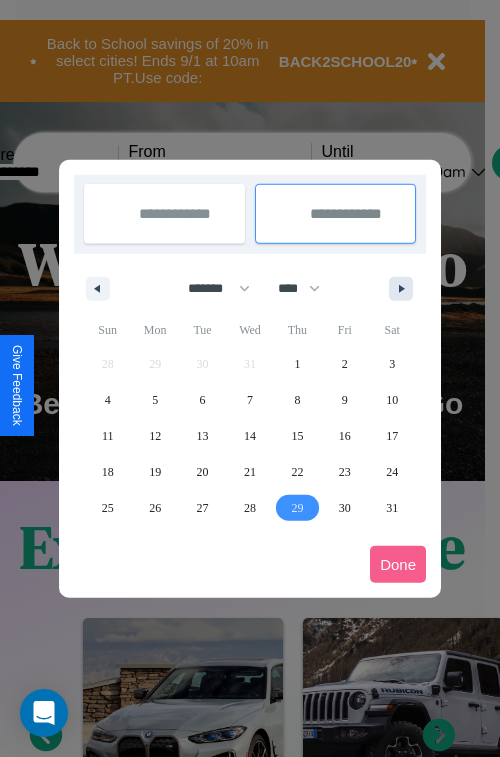 click at bounding box center (405, 289) 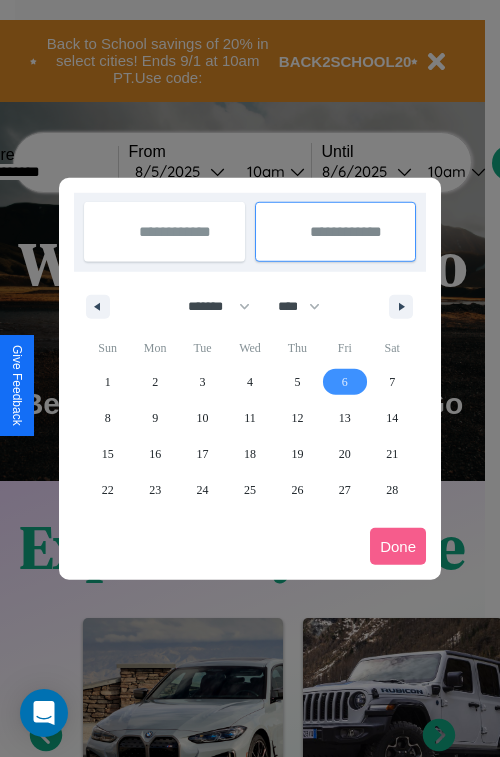 click on "6" at bounding box center (345, 382) 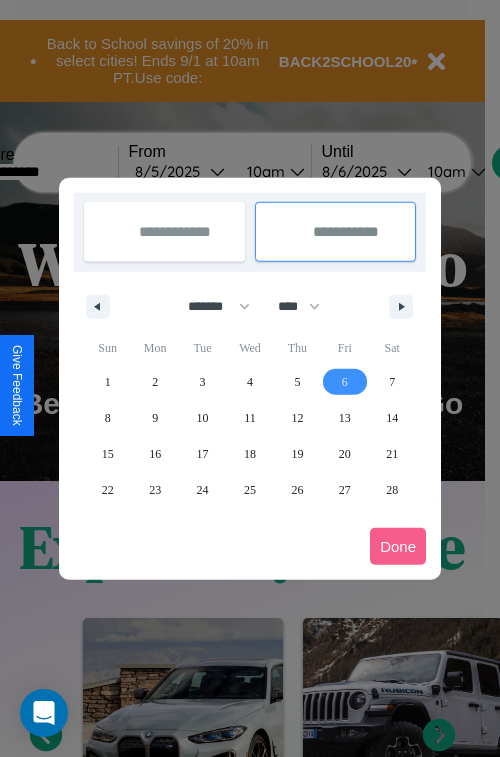 select on "*" 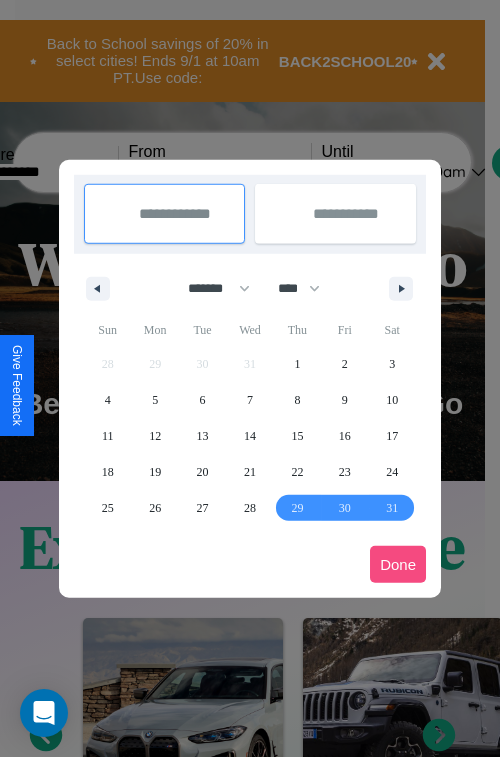click on "Done" at bounding box center (398, 564) 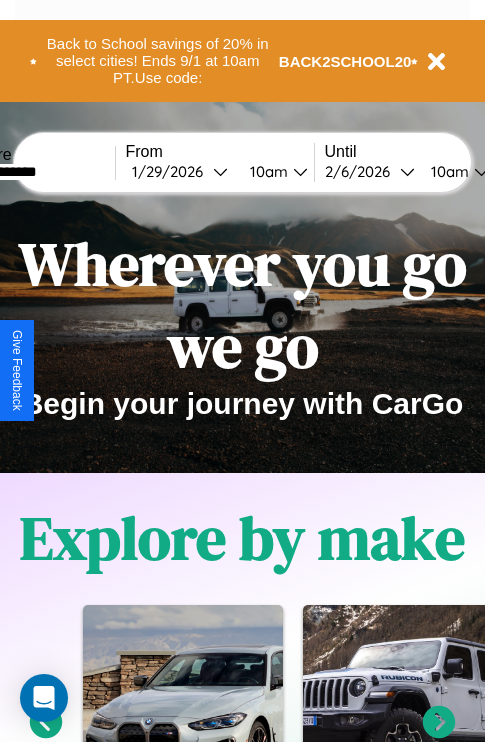 scroll, scrollTop: 0, scrollLeft: 71, axis: horizontal 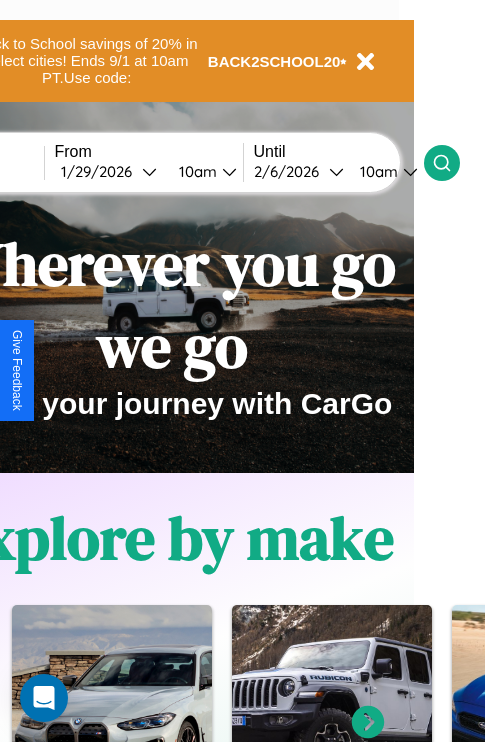 click 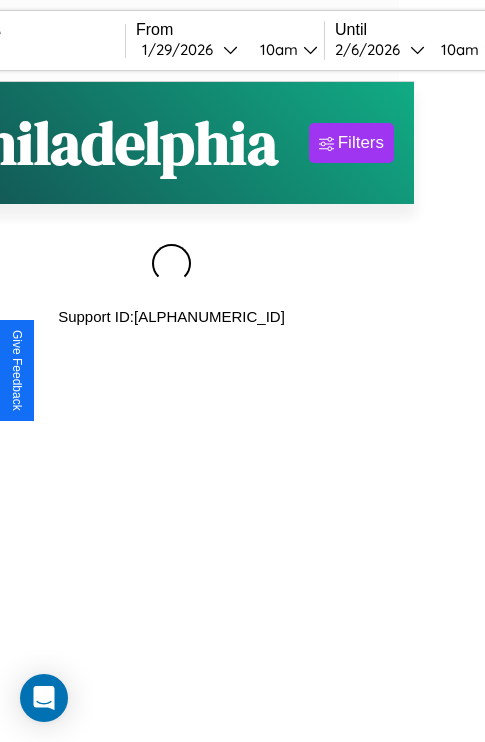 scroll, scrollTop: 0, scrollLeft: 0, axis: both 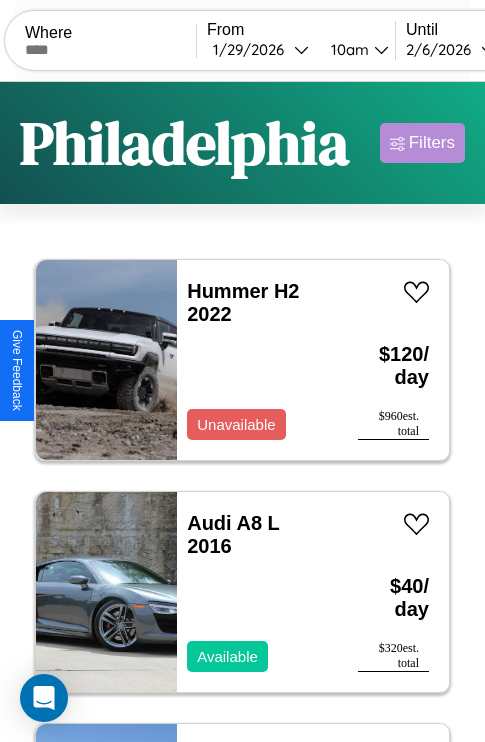 click on "Filters" at bounding box center (432, 143) 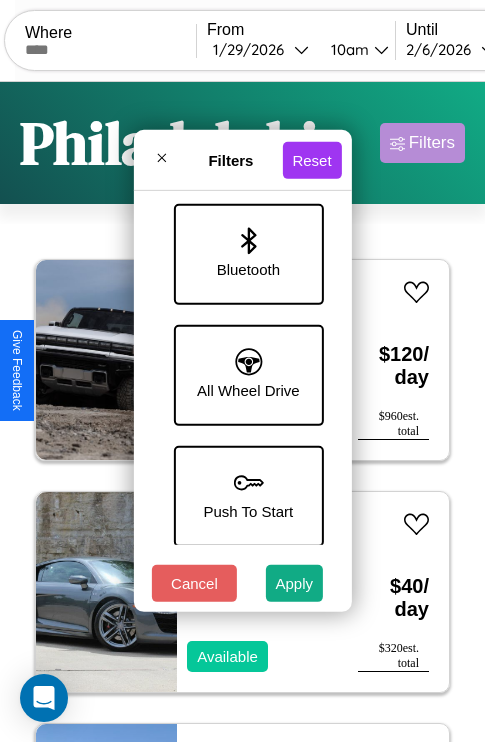 scroll, scrollTop: 1374, scrollLeft: 0, axis: vertical 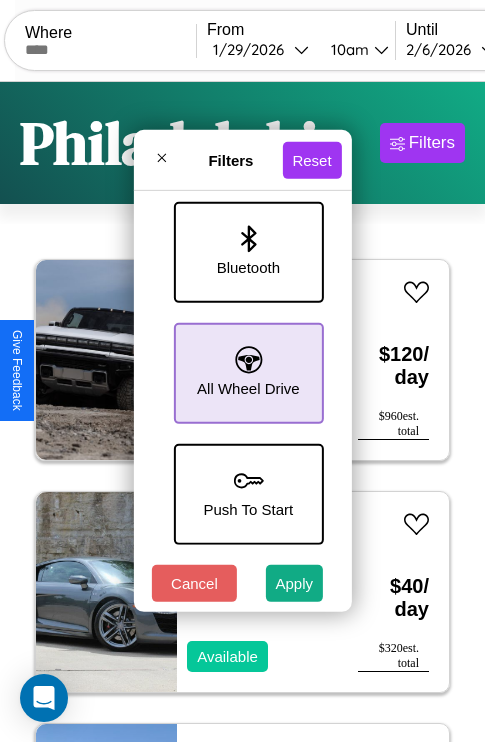 click 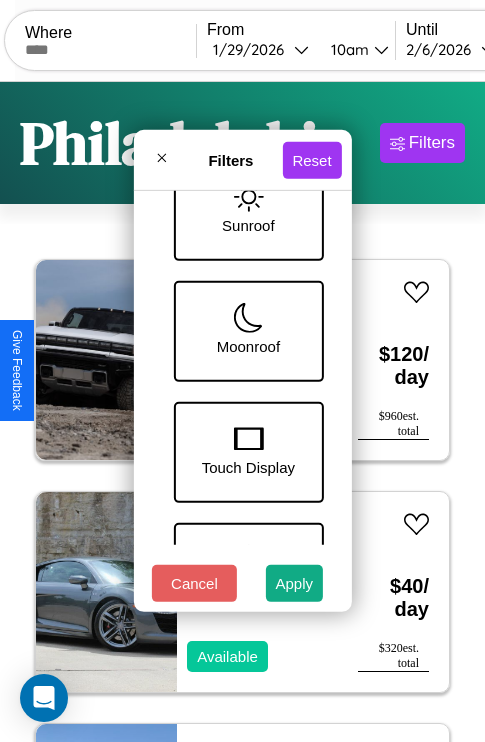 scroll, scrollTop: 409, scrollLeft: 0, axis: vertical 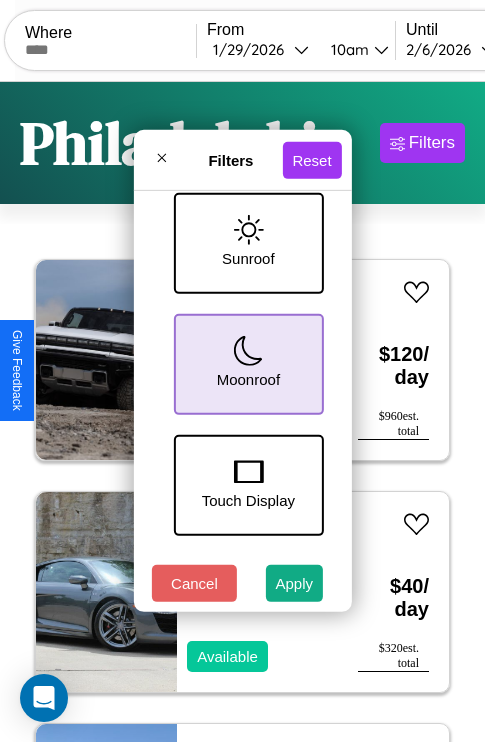 click 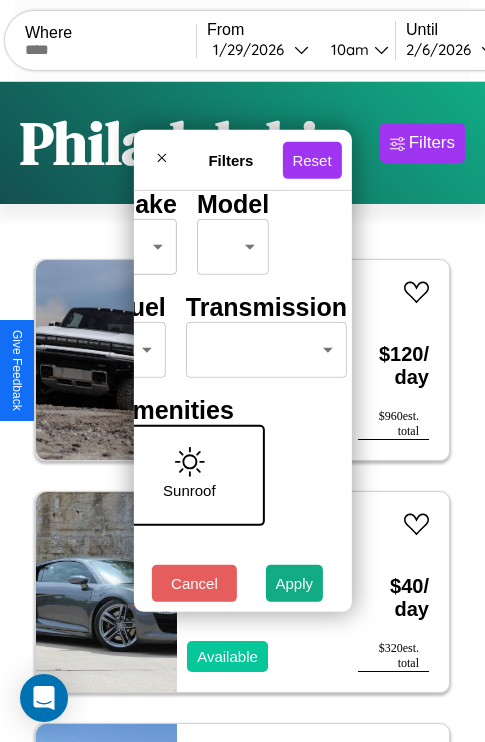 scroll, scrollTop: 162, scrollLeft: 63, axis: both 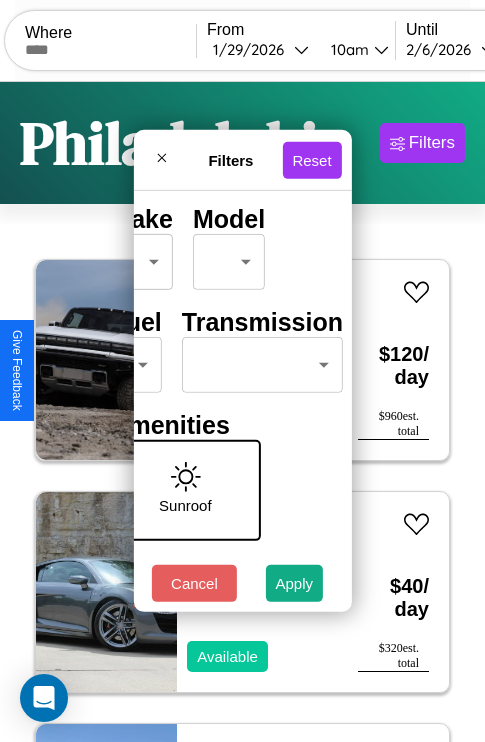 click on "CarGo Where From [DATE] [TIME] Until [DATE] [TIME] Become a Host Login Sign Up [CITY] Filters 37 cars in this area These cars can be picked up in this city. Hummer H2 2022 Unavailable $ 120 / day $ 960 est. total Audi A8 L 2016 Available $ 40 / day $ 320 est. total Volkswagen KOMBI 2017 Unavailable $ 160 / day $ 1280 est. total Acura CL 2022 Available $ 160 / day $ 1280 est. total Volvo VNL 2018 Available $ 40 / day $ 320 est. total Mazda MX-3 2023 Available $ 40 / day $ 320 est. total Subaru XT6 2020 Unavailable $ 180 / day $ 1440 est. total Aston Martin DBS 2020 Available $ 130 / day $ 1040 est. total Subaru XT 2018 Unavailable $ 190 / day $ 1520 est. total Aston Martin V8 Vantage 2022 Unavailable $ 160 / day $ 1280 est. total Hummer H1 2020 Available $ 170 / day $ 1360 est. total Infiniti M35h 2014 Available $ 190 / day $ 1520 est. total Tesla Cybertruck 2017 Available $ 70 / day $ 560 est. total Volvo WHL $ $" at bounding box center [242, 412] 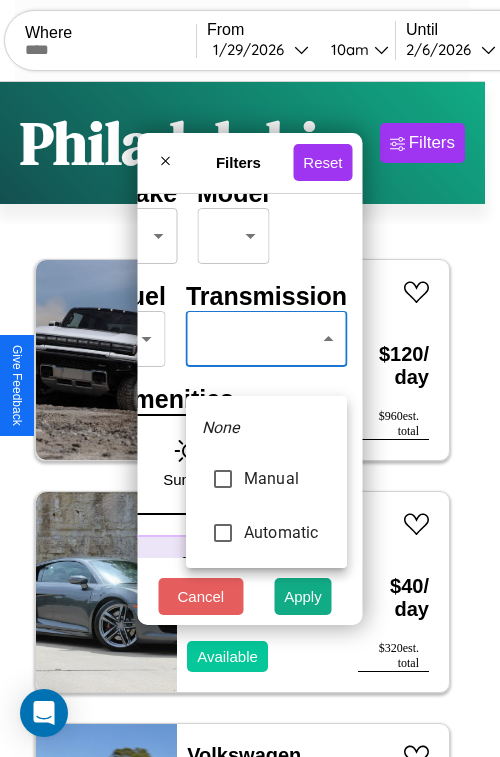 type on "*********" 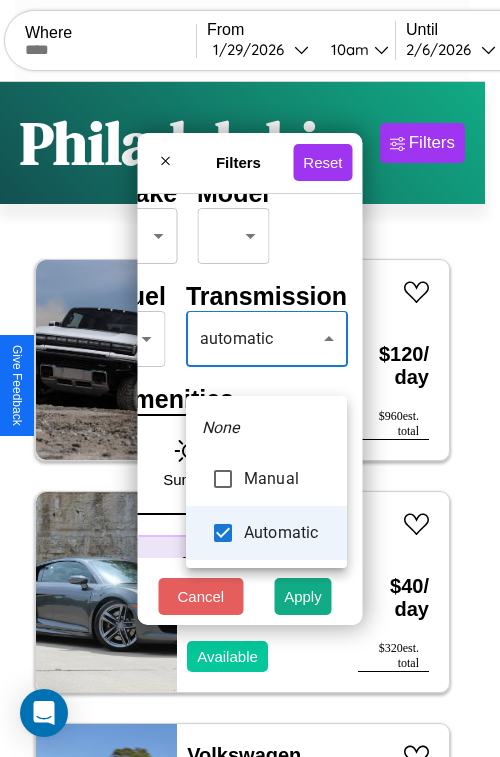 click at bounding box center [250, 378] 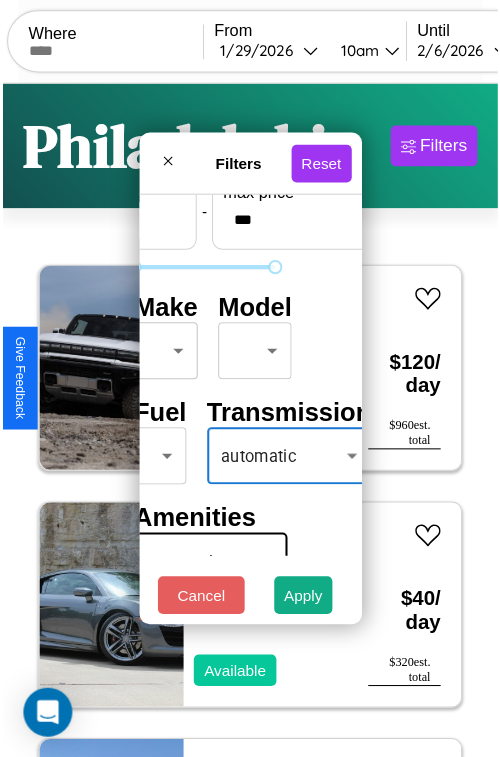 scroll, scrollTop: 59, scrollLeft: 40, axis: both 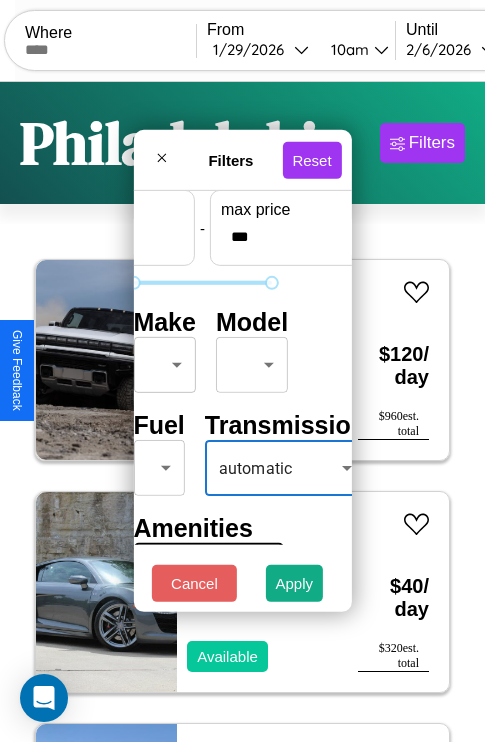 click on "CarGo Where From [DATE] [TIME] Until [DATE] [TIME] Become a Host Login Sign Up [CITY] Filters 37 cars in this area These cars can be picked up in this city. Hummer H2 2022 Unavailable $ 120 / day $ 960 est. total Audi A8 L 2016 Available $ 40 / day $ 320 est. total Volkswagen KOMBI 2017 Unavailable $ 160 / day $ 1280 est. total Acura CL 2022 Available $ 160 / day $ 1280 est. total Volvo VNL 2018 Available $ 40 / day $ 320 est. total Mazda MX-3 2023 Available $ 40 / day $ 320 est. total Subaru XT6 2020 Unavailable $ 180 / day $ 1440 est. total Aston Martin DBS 2020 Available $ 130 / day $ 1040 est. total Subaru XT 2018 Unavailable $ 190 / day $ 1520 est. total Aston Martin V8 Vantage 2022 Unavailable $ 160 / day $ 1280 est. total Hummer H1 2020 Available $ 170 / day $ 1360 est. total Infiniti M35h 2014 Available $ 190 / day $ 1520 est. total Tesla Cybertruck 2017 Available $ 70 / day $ 560 est. total Volvo WHL $ $" at bounding box center [242, 412] 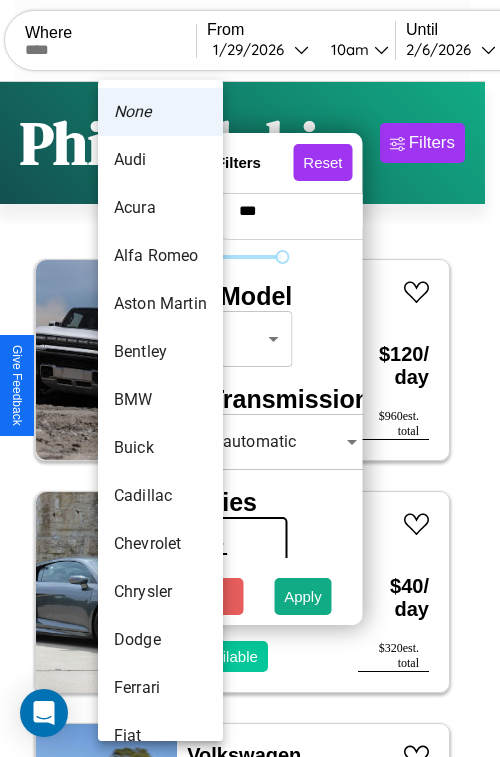 click on "BMW" at bounding box center [160, 400] 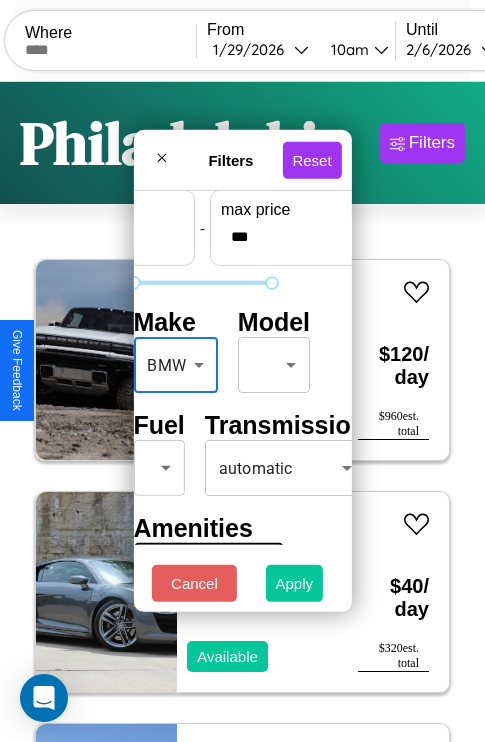 click on "Apply" at bounding box center (295, 583) 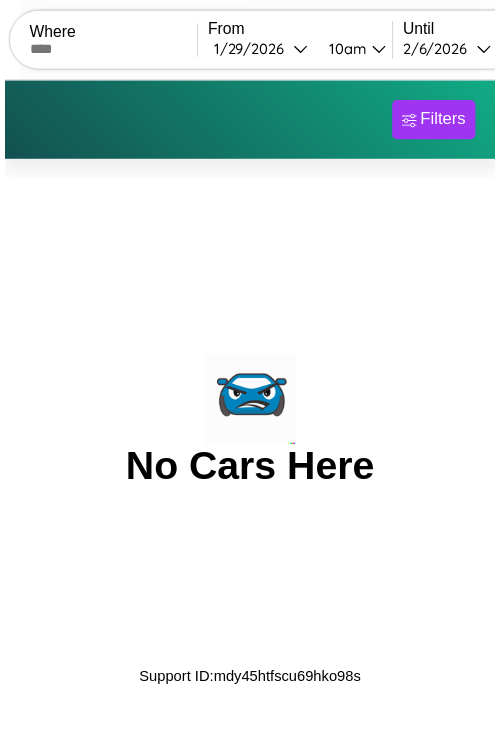 scroll, scrollTop: 0, scrollLeft: 0, axis: both 